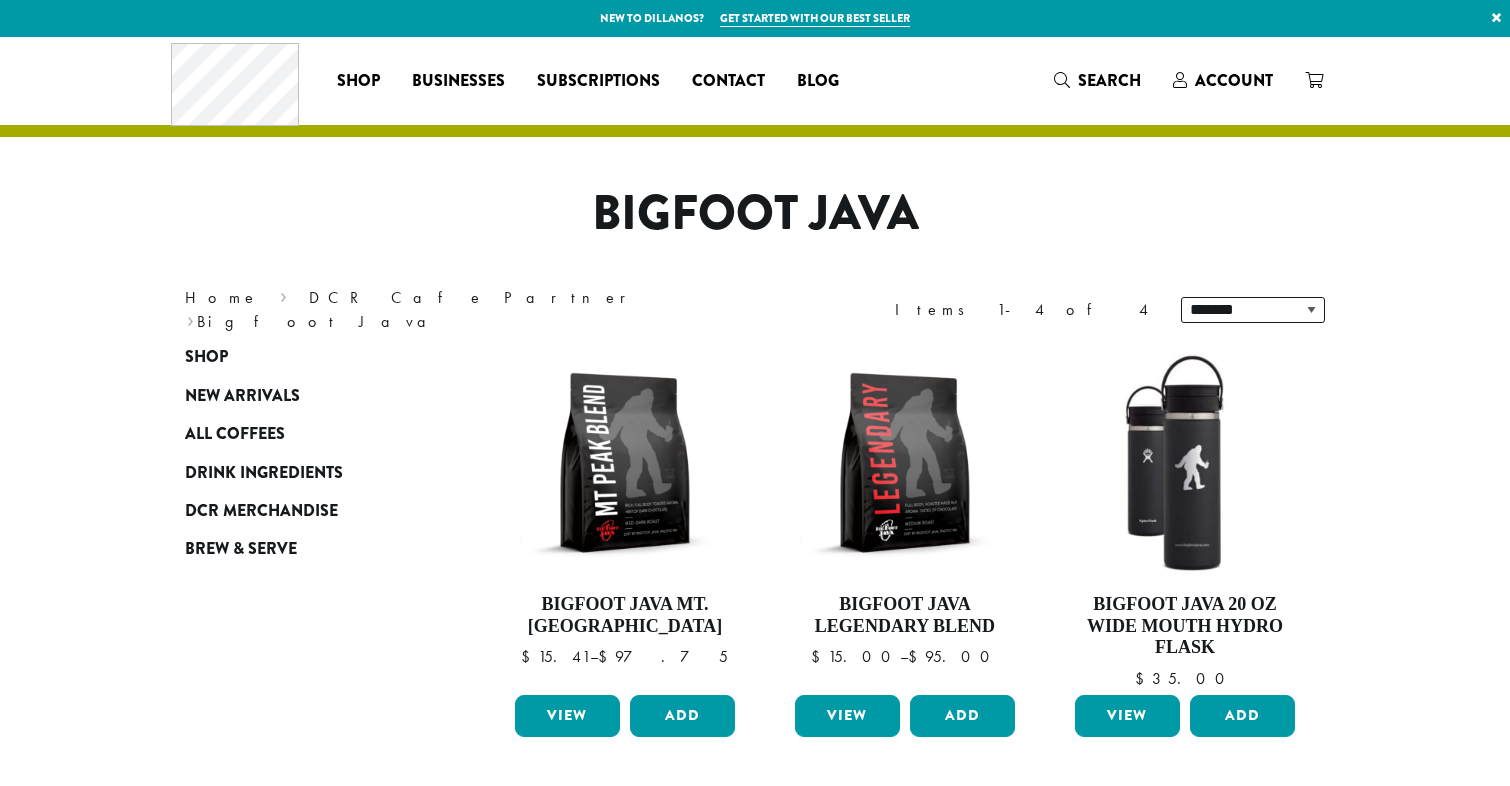 scroll, scrollTop: 34, scrollLeft: 0, axis: vertical 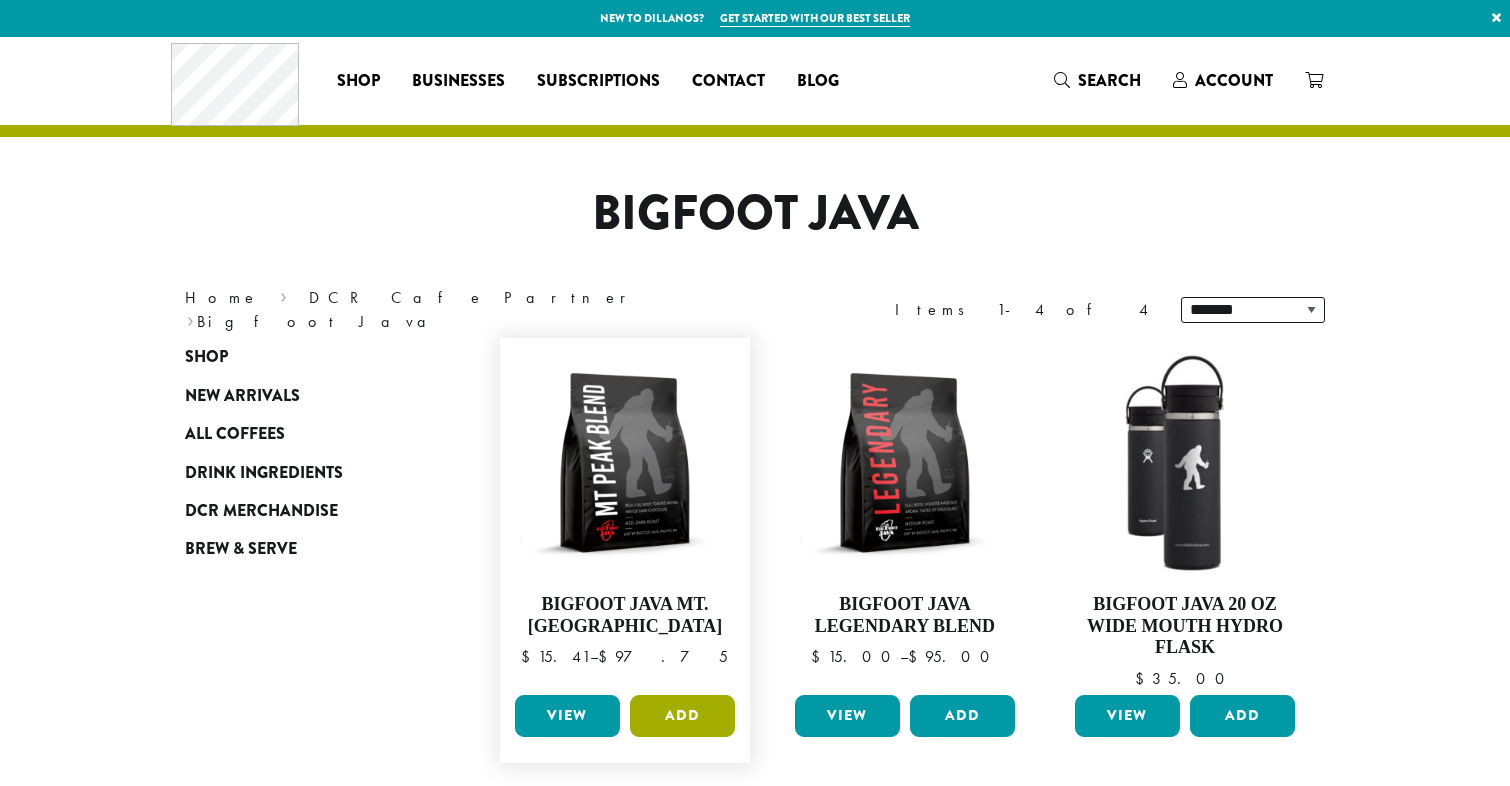 click on "Add" at bounding box center [682, 716] 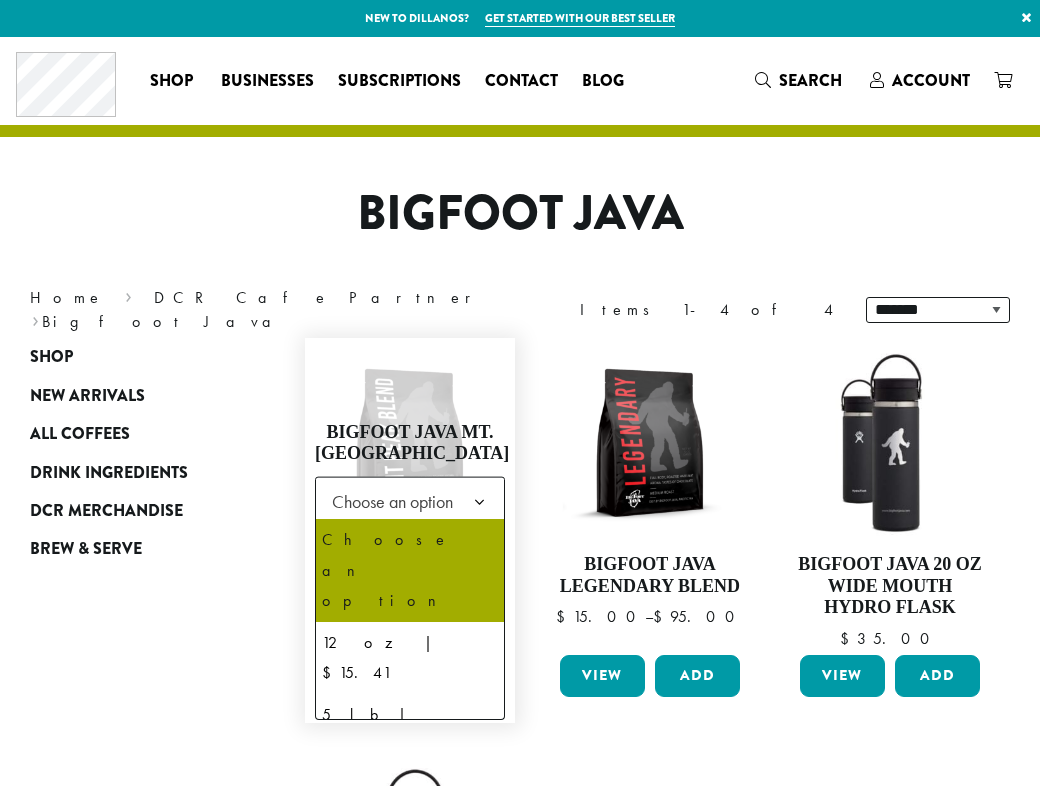 click on "Choose an option" 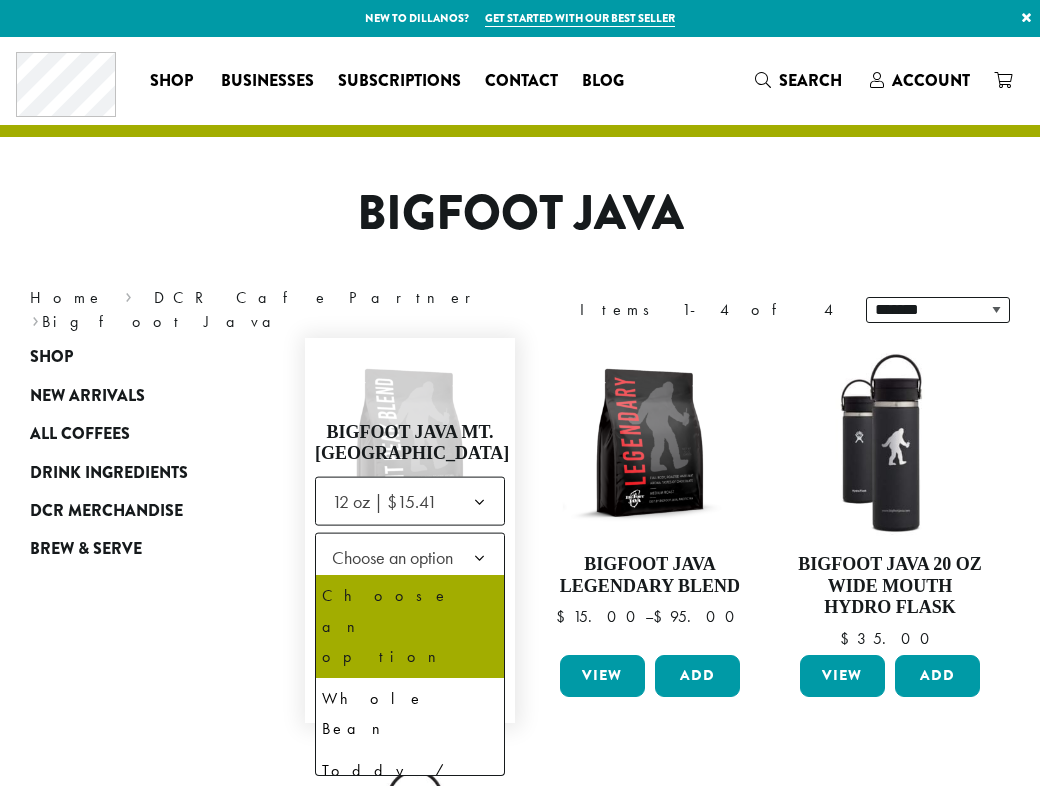 click on "Choose an option" 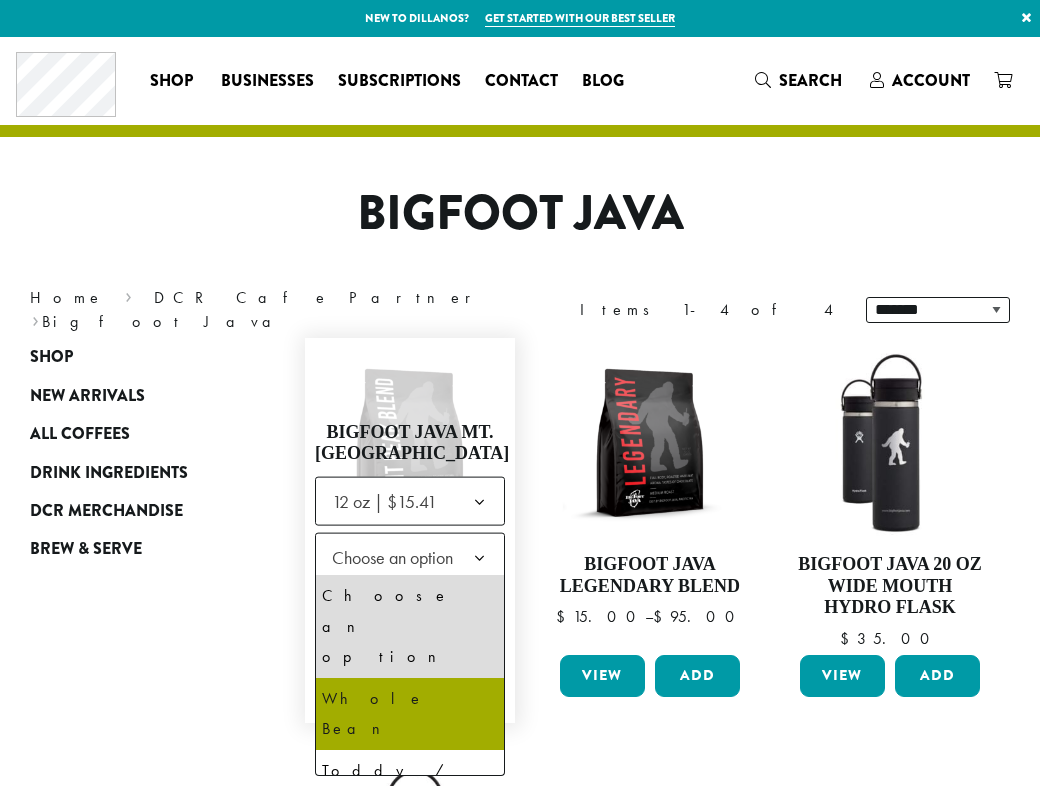 select on "*********" 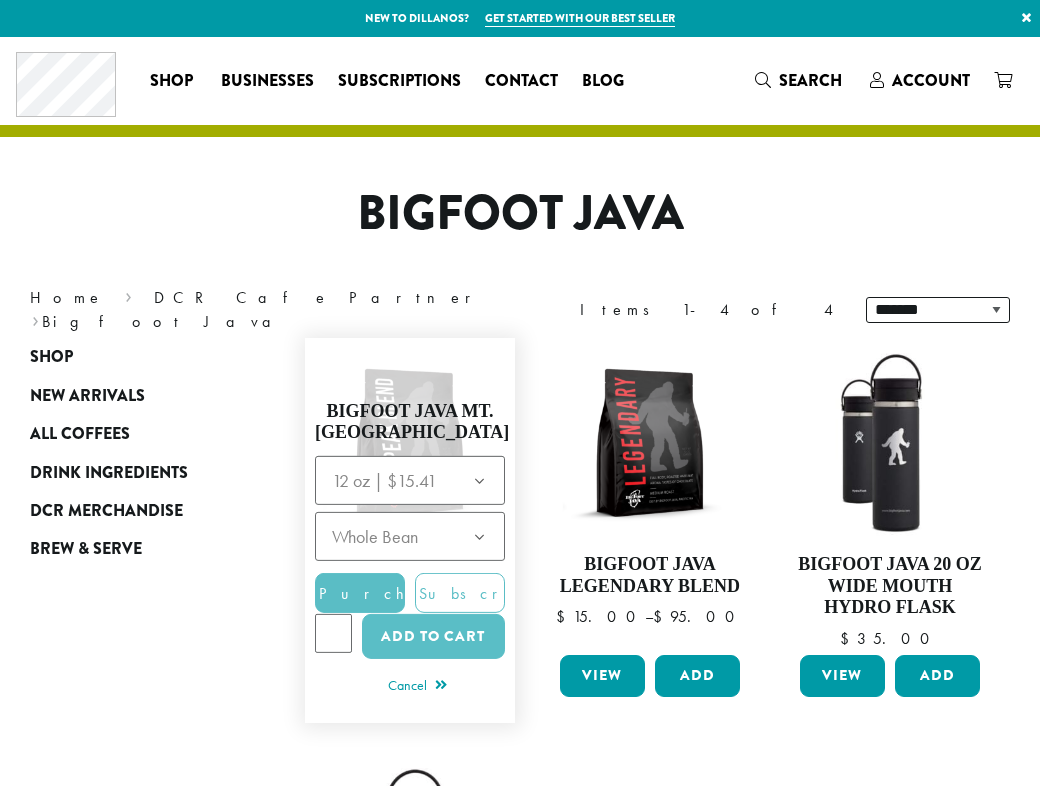 click 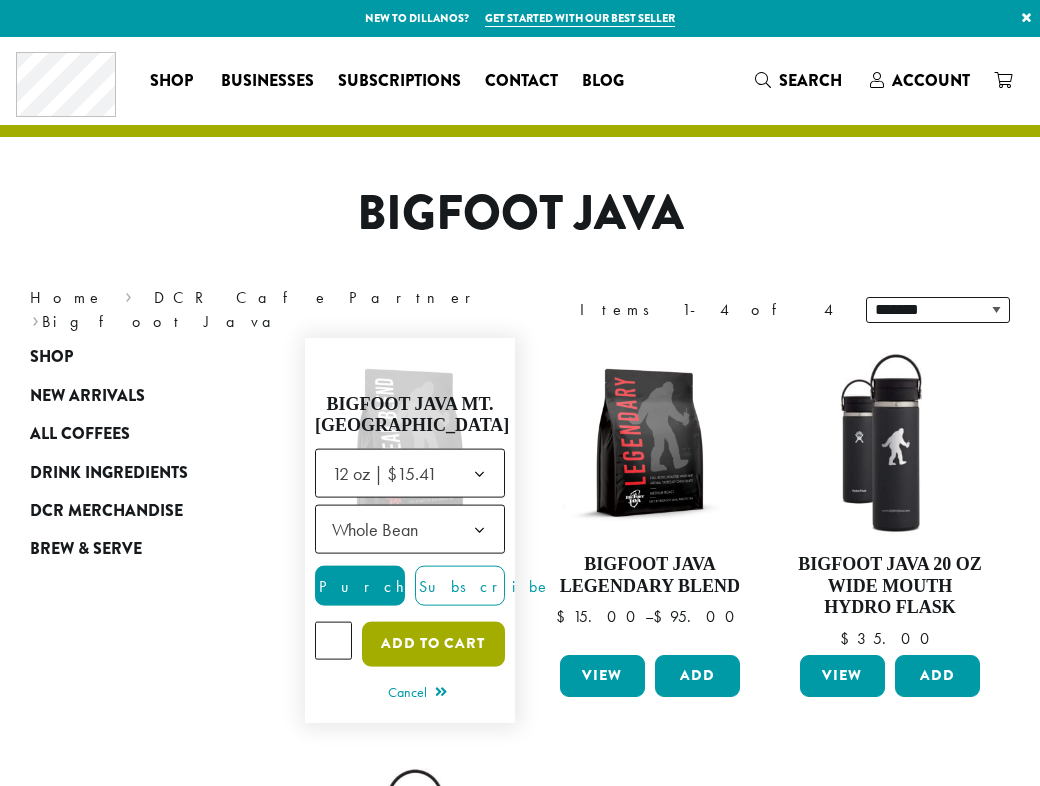 click on "Add to cart" 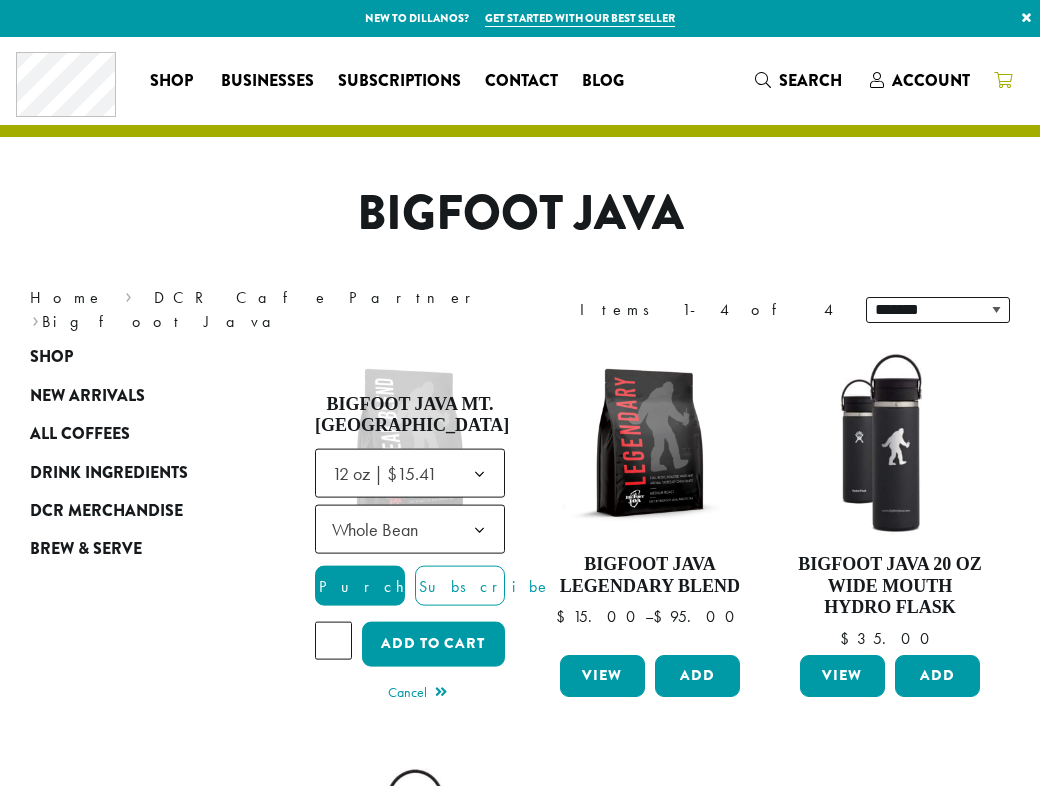 click at bounding box center (1003, 80) 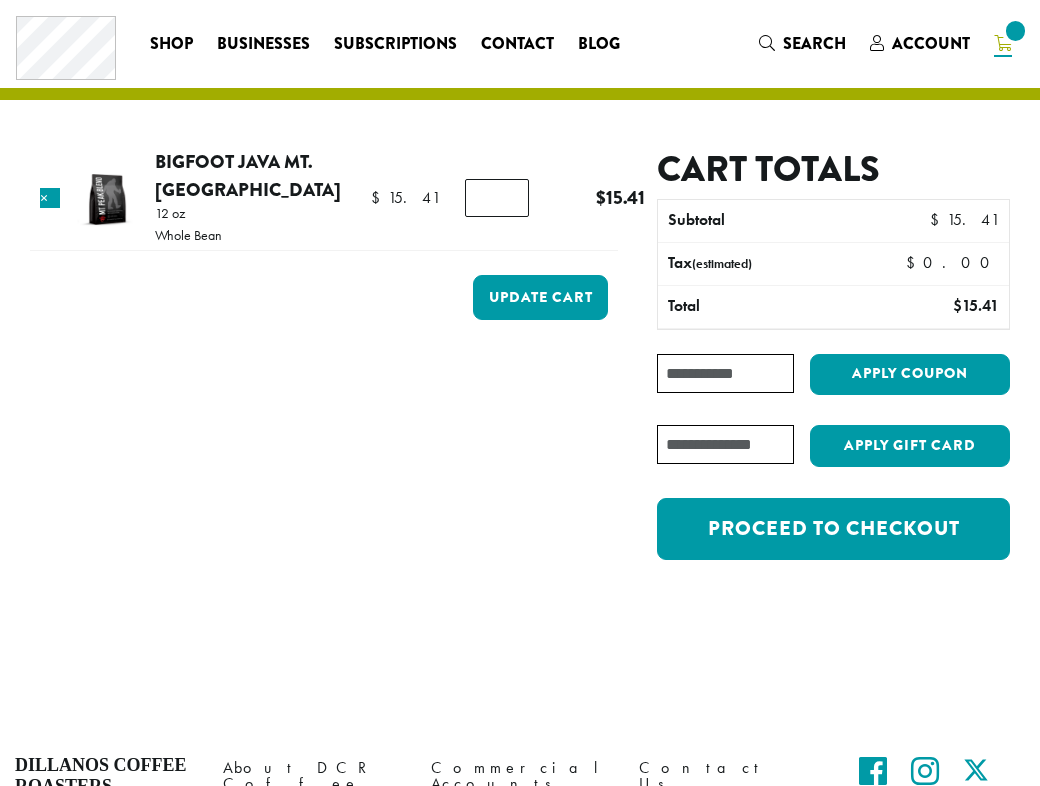 scroll, scrollTop: 0, scrollLeft: 0, axis: both 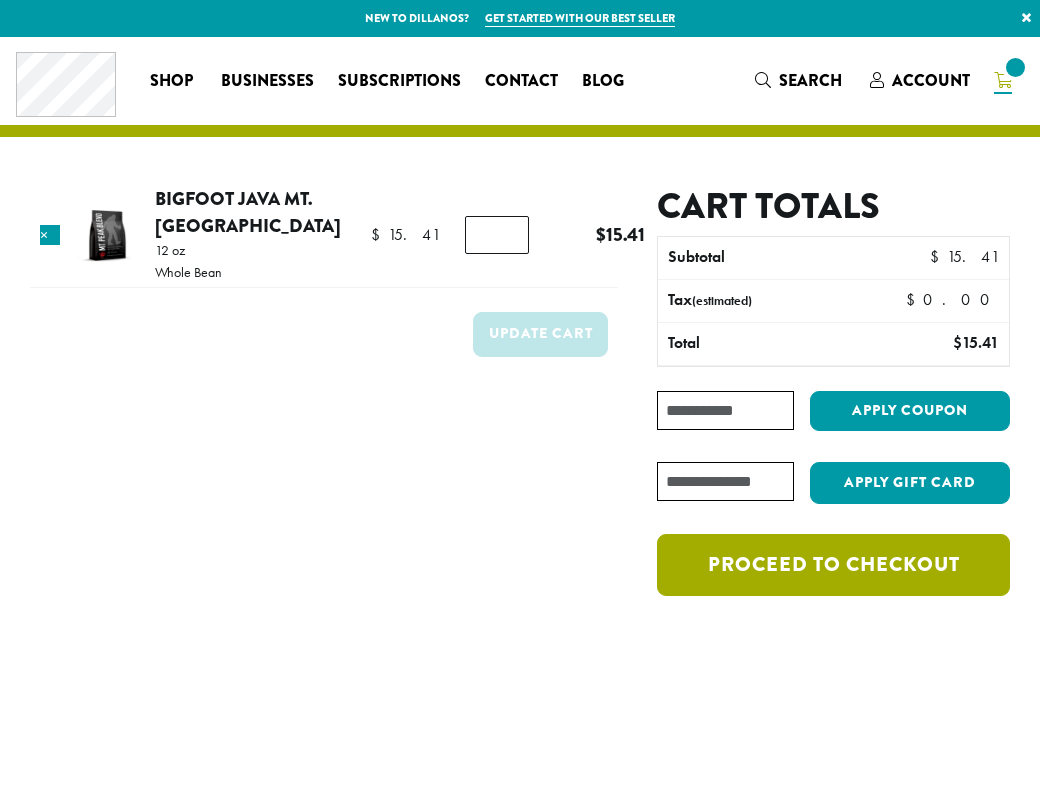 click on "Proceed to checkout" at bounding box center [833, 565] 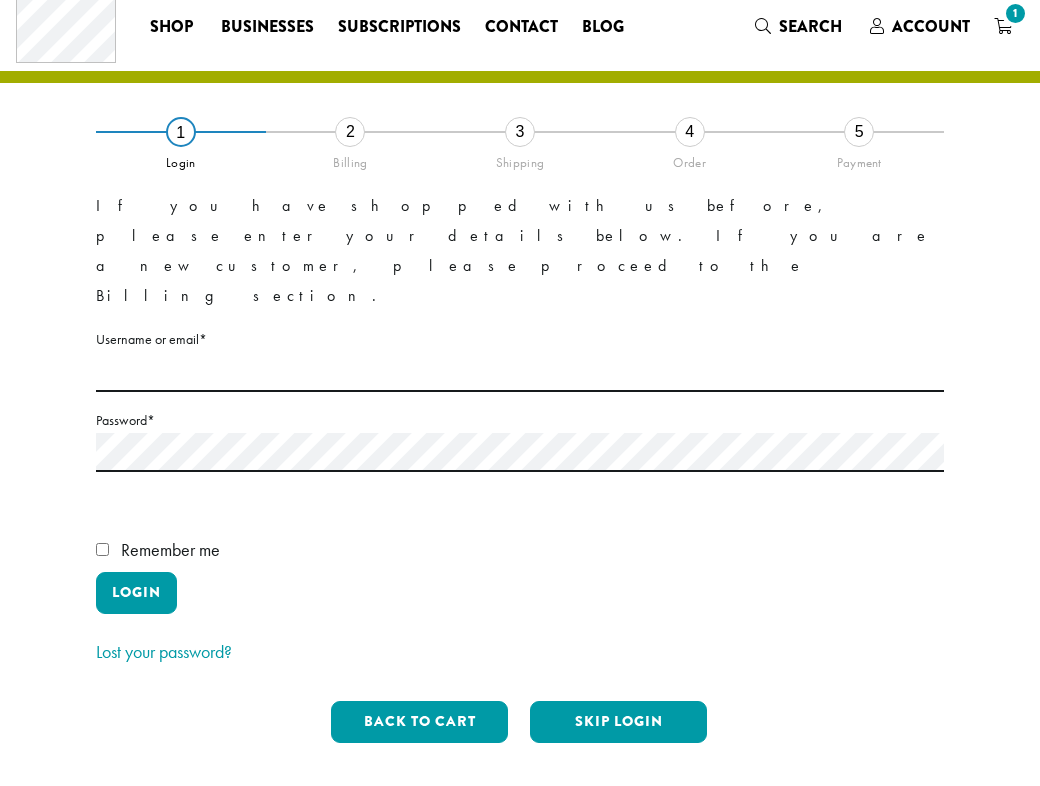 scroll, scrollTop: 76, scrollLeft: 0, axis: vertical 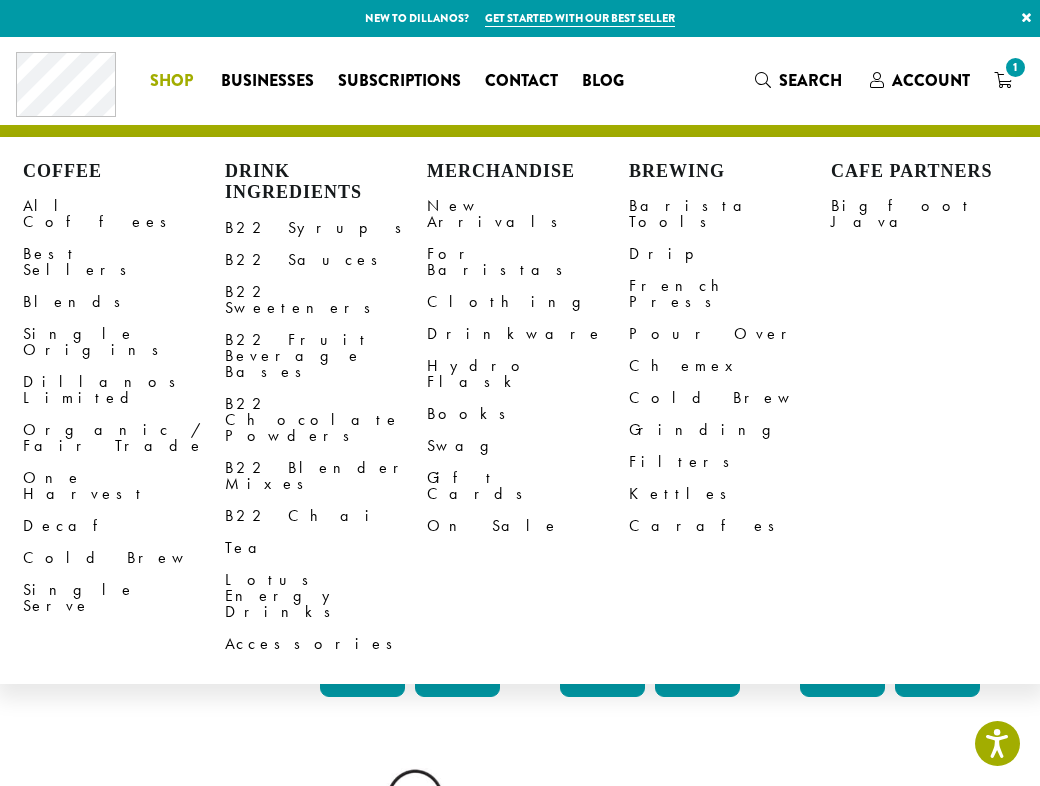 click on "Coffee All Coffees
Best Sellers
Blends
Single Origins
Dillanos Limited
Organic / Fair Trade
One Harvest
Decaf
Cold Brew
Single Serve
Drink Ingredients B22 Syrups
B22 Sauces
B22 Sweeteners
B22 Fruit Beverage Bases
B22 Chocolate Powders
B22 Blender Mixes
B22 Chai
Tea
Lotus Energy Drinks
Accessories
Merchandise New Arrivals
For Baristas
Clothing
Drinkware
Hydro Flask
Books
Swag
Gift Cards
On Sale
Brewing Barista Tools
Drip
French Press
Pour Over
Chemex
Cold Brew
Grinding
Filters
Kettles
Carafes
Cafe Partners Bigfoot Java
Shop" at bounding box center [173, 81] 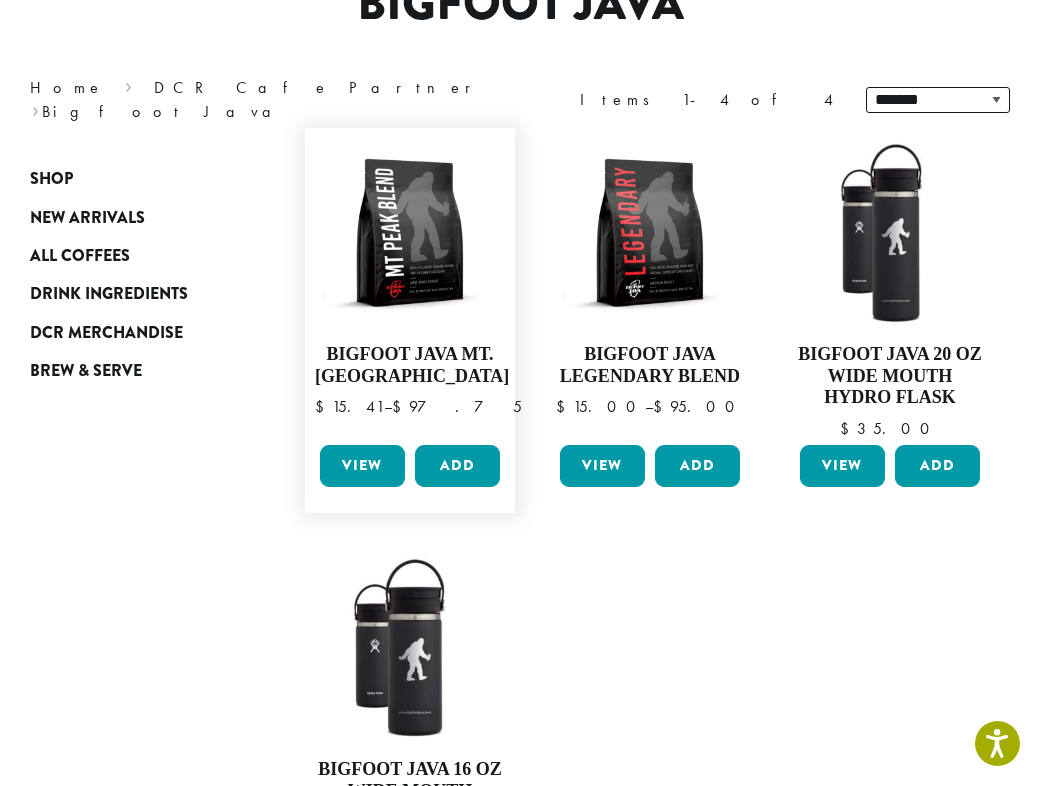 scroll, scrollTop: 248, scrollLeft: 0, axis: vertical 